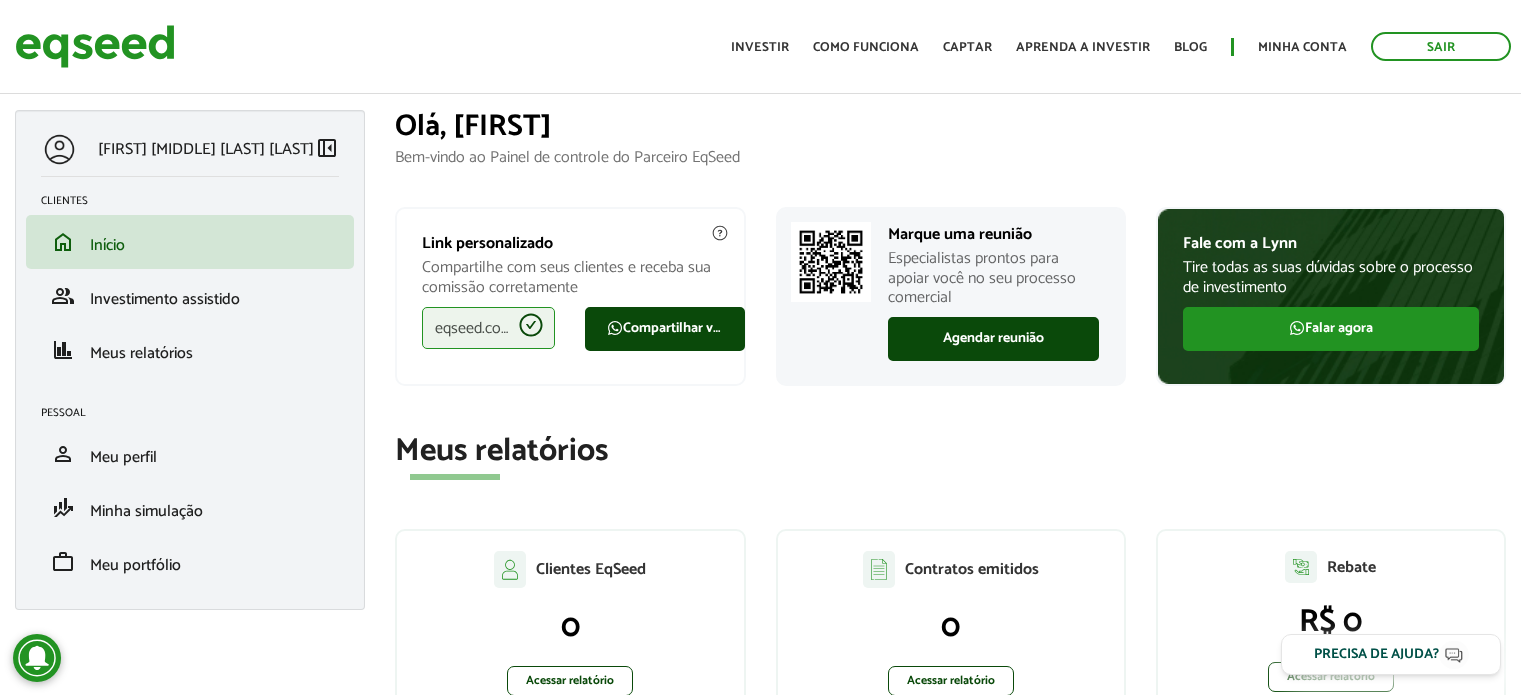 scroll, scrollTop: 0, scrollLeft: 0, axis: both 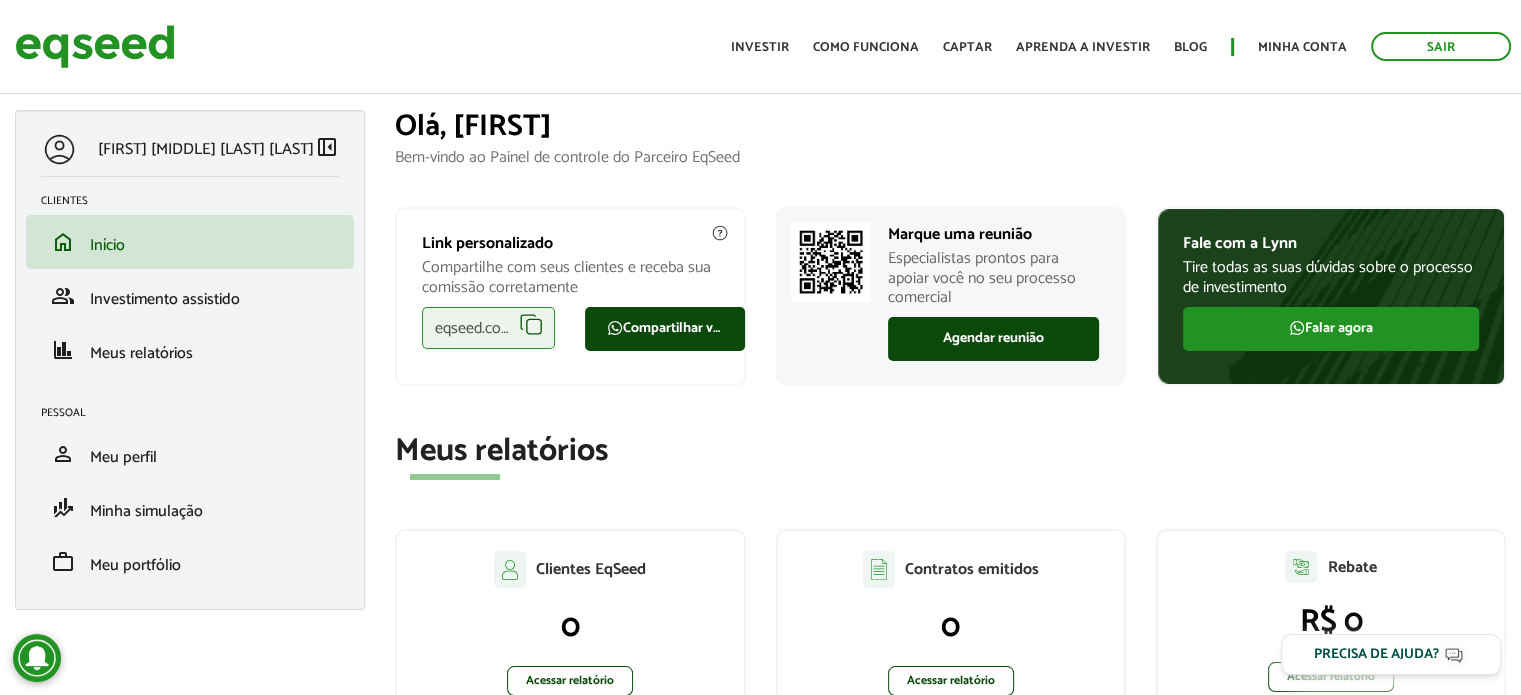 click on "left_panel_close" at bounding box center (327, 147) 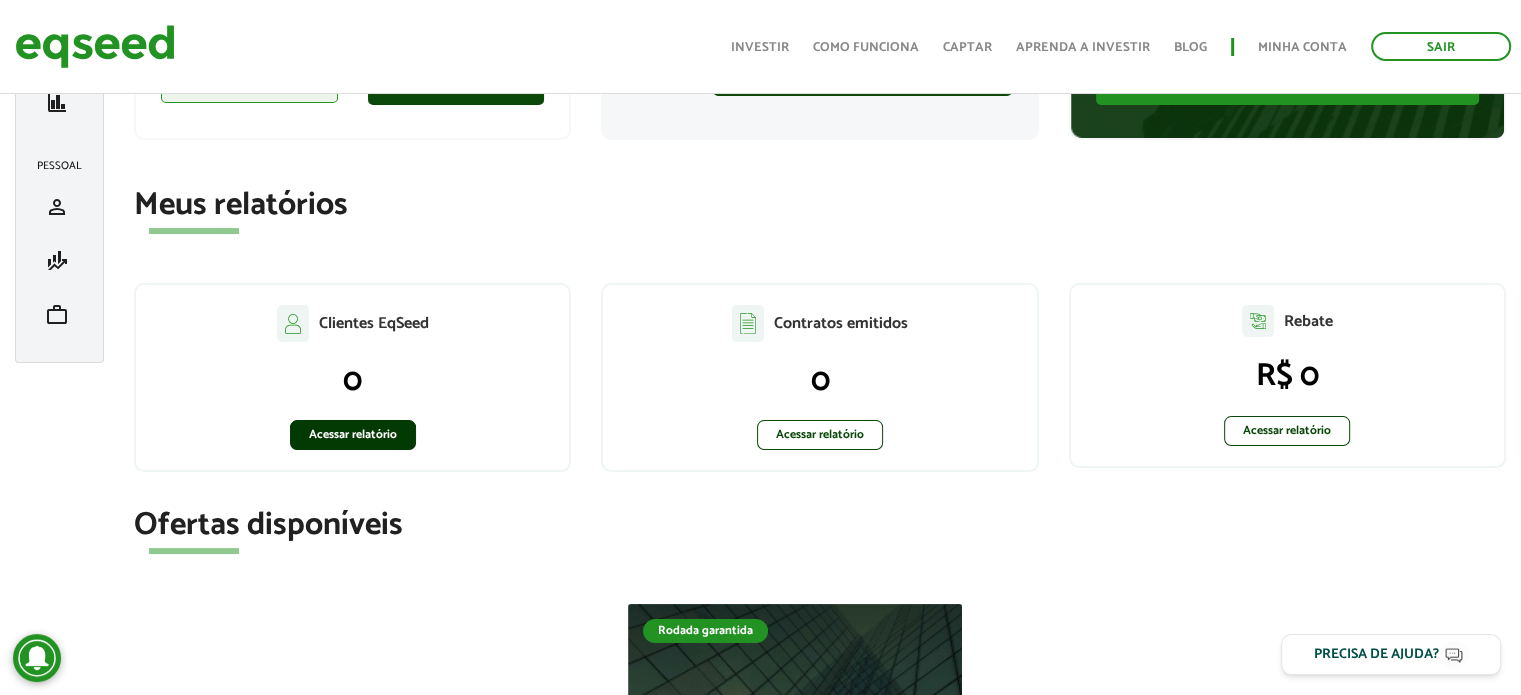 scroll, scrollTop: 200, scrollLeft: 0, axis: vertical 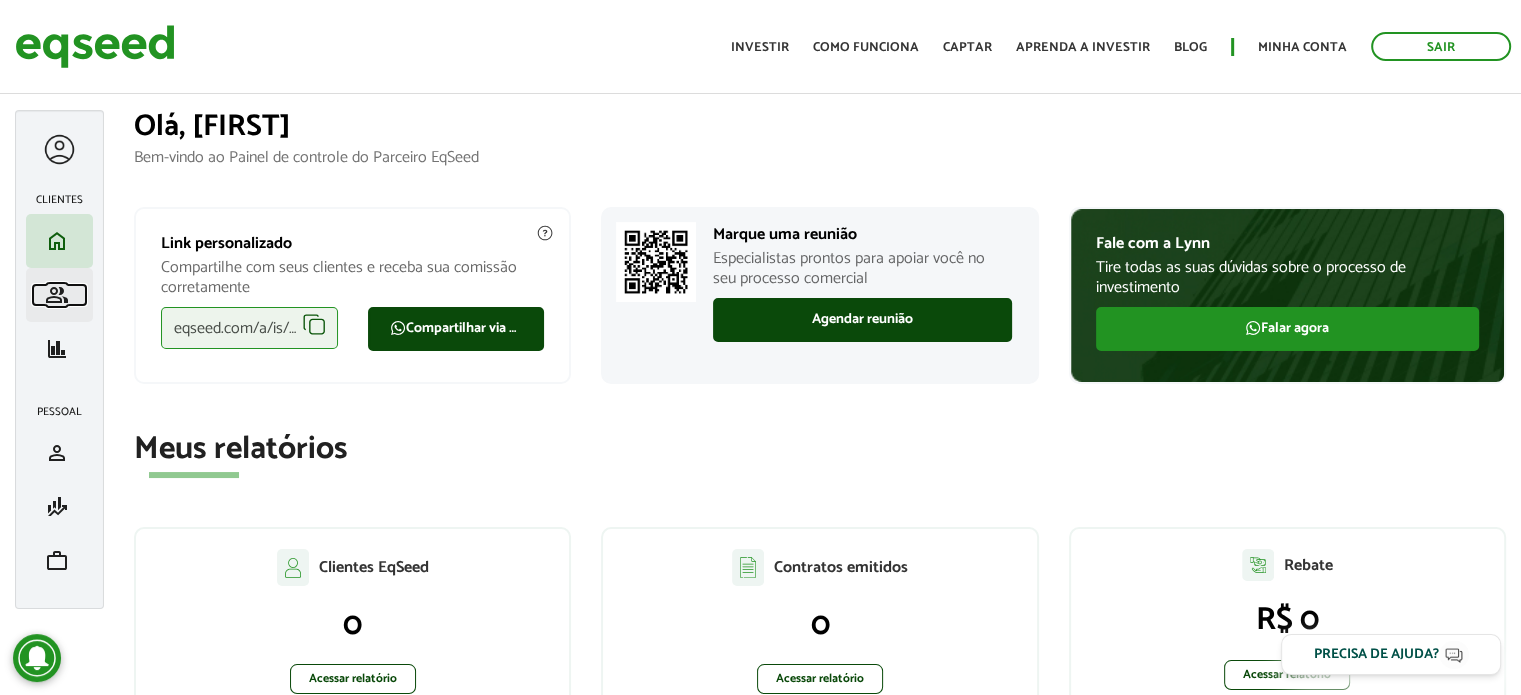 drag, startPoint x: 0, startPoint y: 0, endPoint x: 79, endPoint y: 298, distance: 308.2937 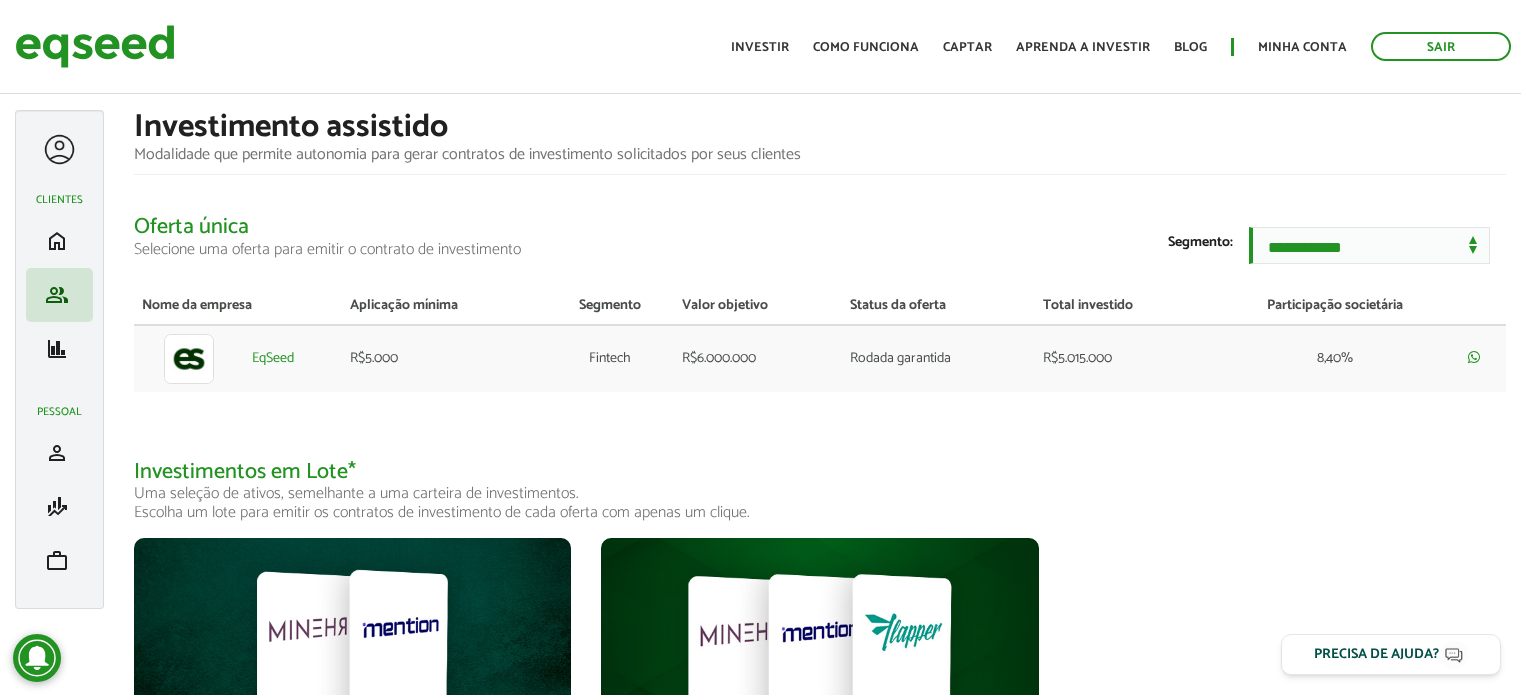 scroll, scrollTop: 0, scrollLeft: 0, axis: both 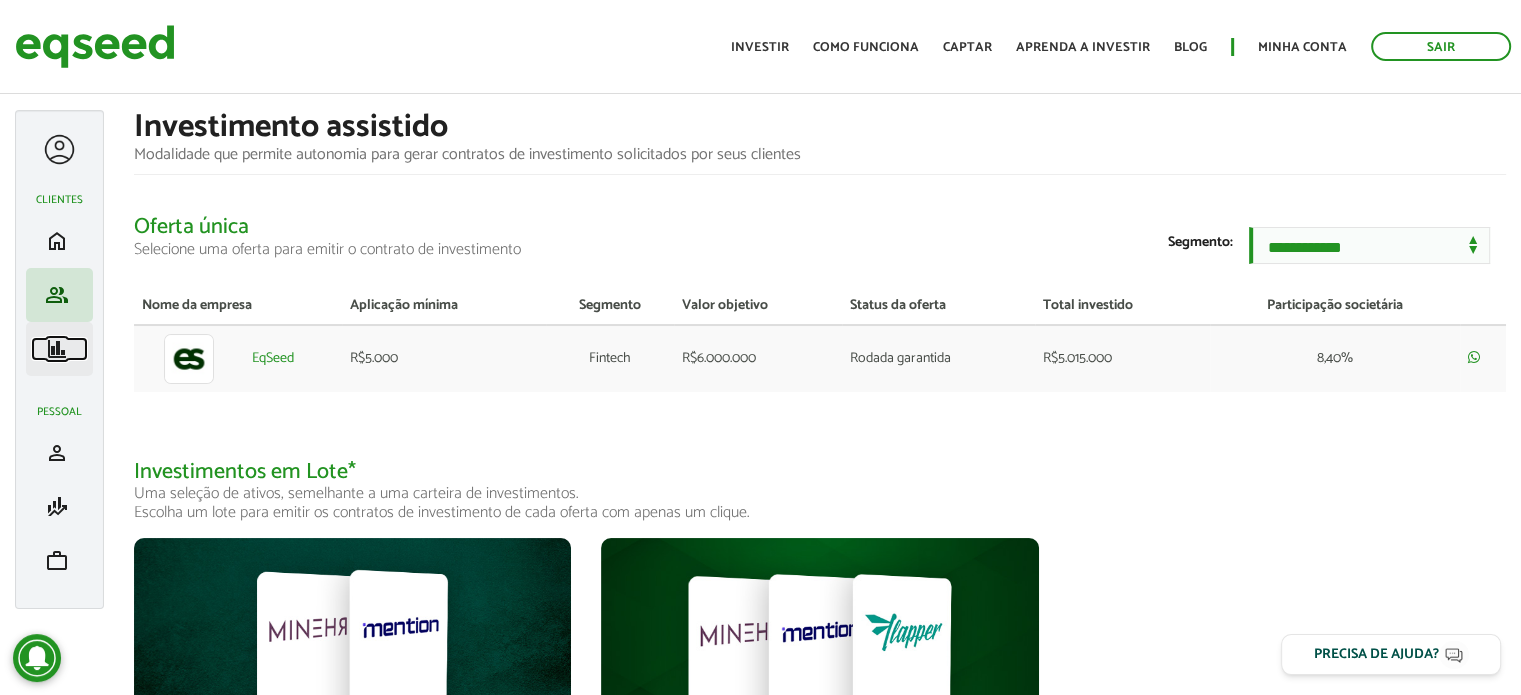 click on "finance" at bounding box center [57, 349] 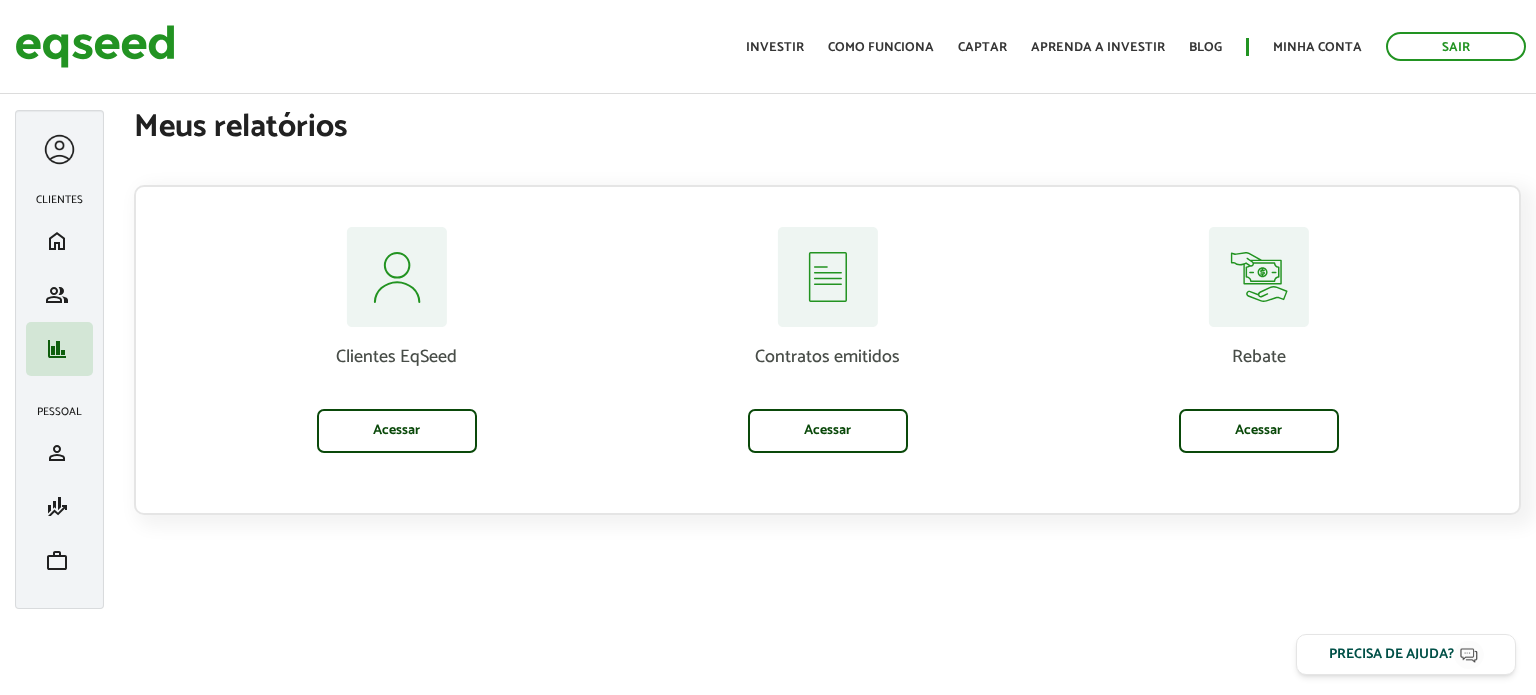 scroll, scrollTop: 0, scrollLeft: 0, axis: both 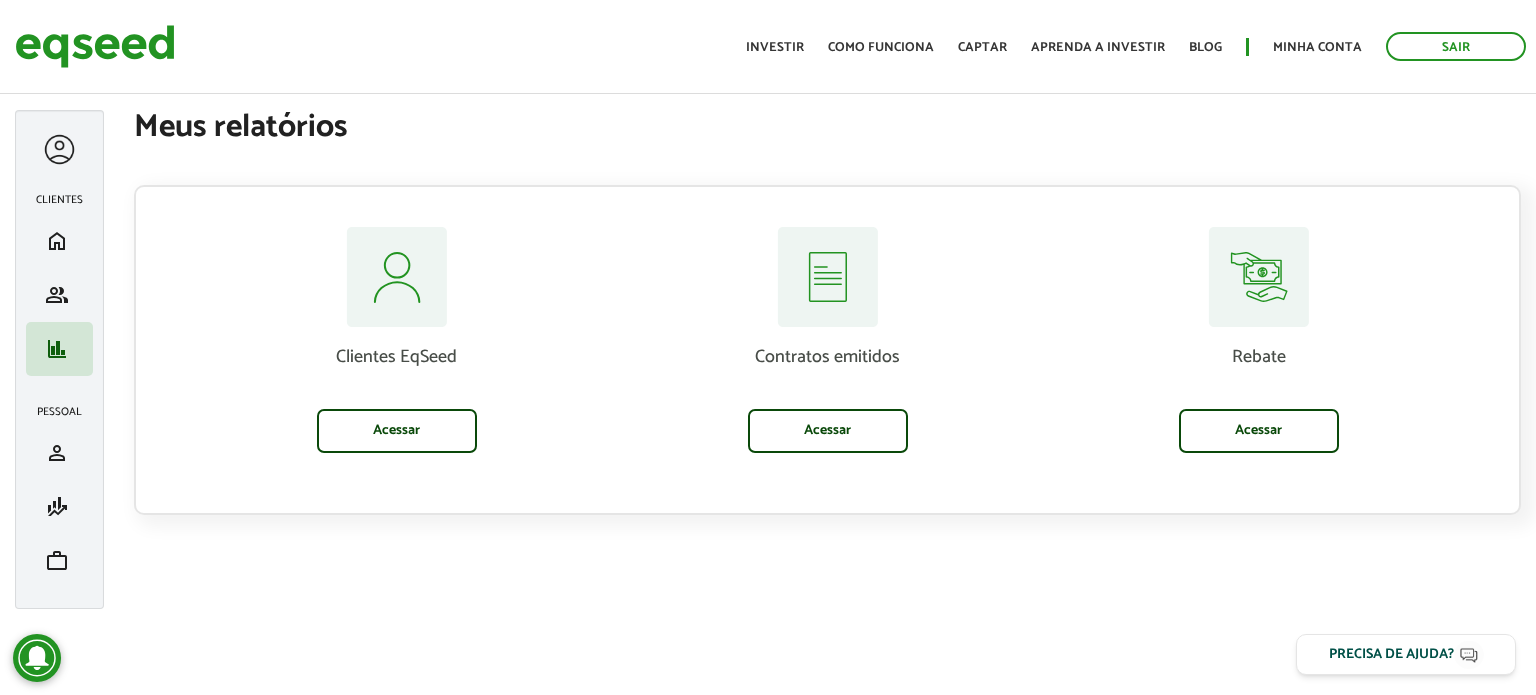 click at bounding box center (59, 149) 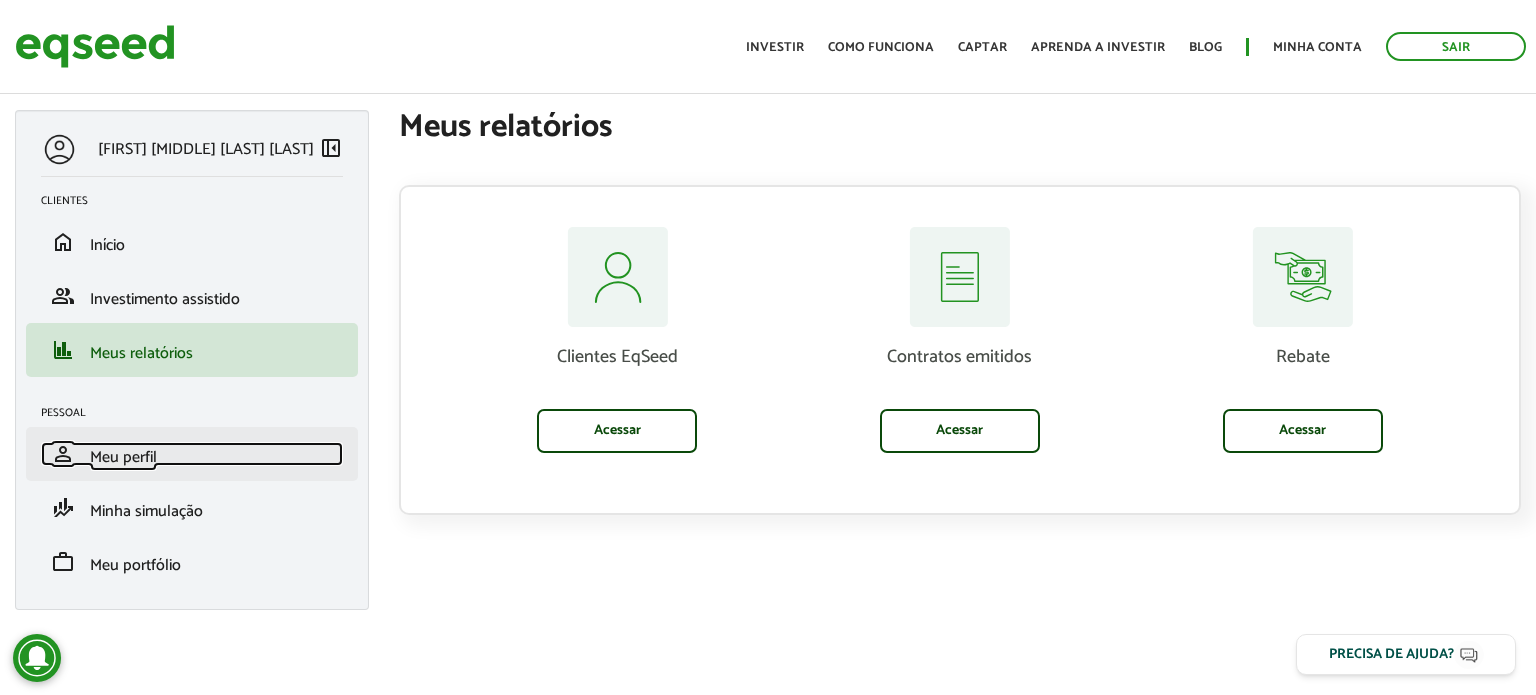 click on "person Meu perfil" at bounding box center (192, 454) 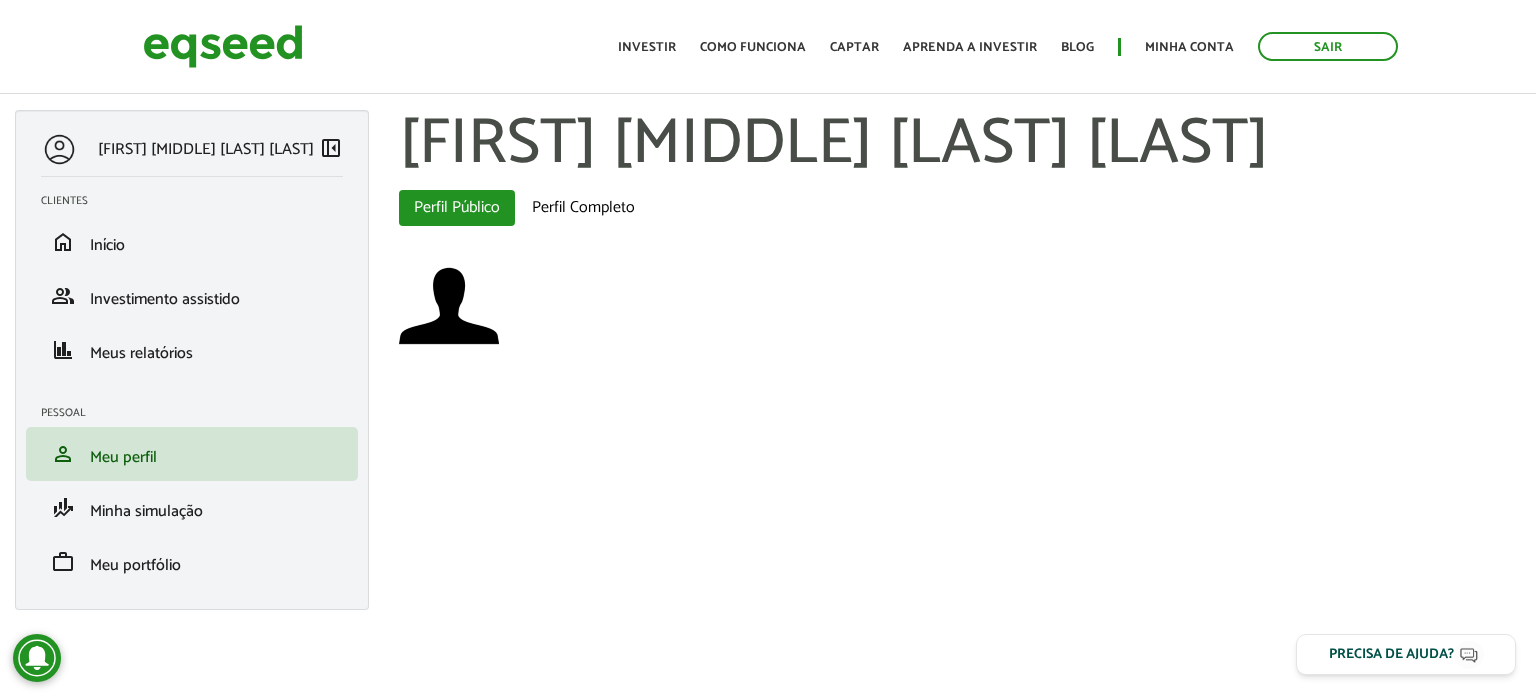 scroll, scrollTop: 0, scrollLeft: 0, axis: both 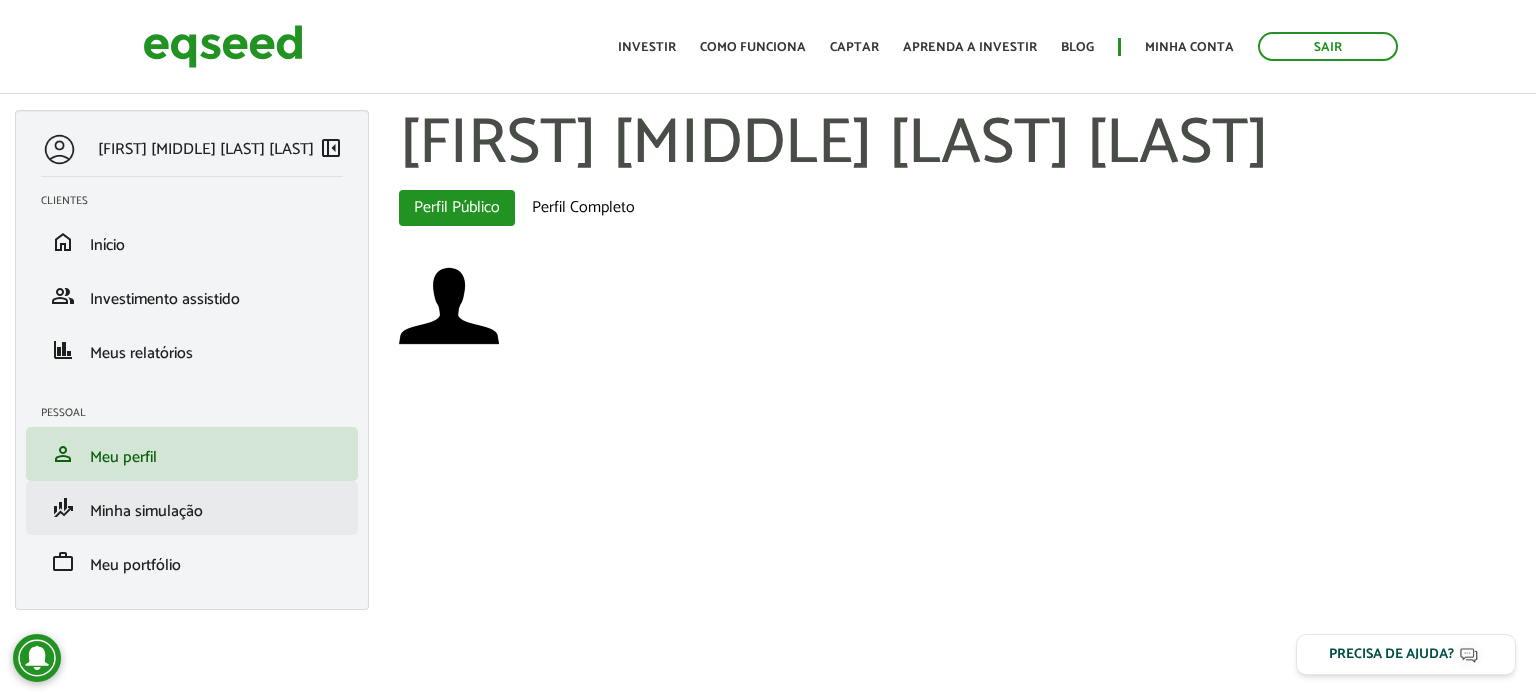 click on "finance_mode Minha simulação" at bounding box center [192, 508] 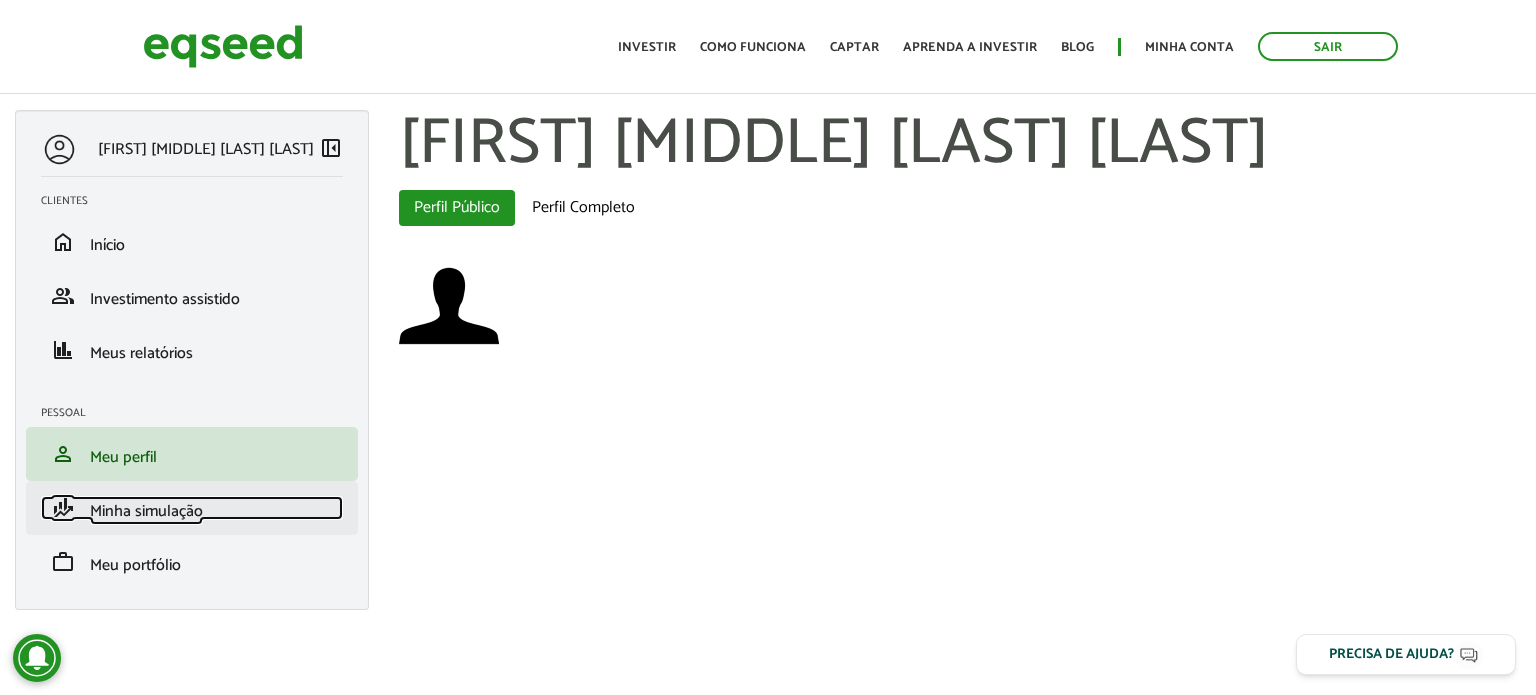 click on "Minha simulação" at bounding box center (146, 511) 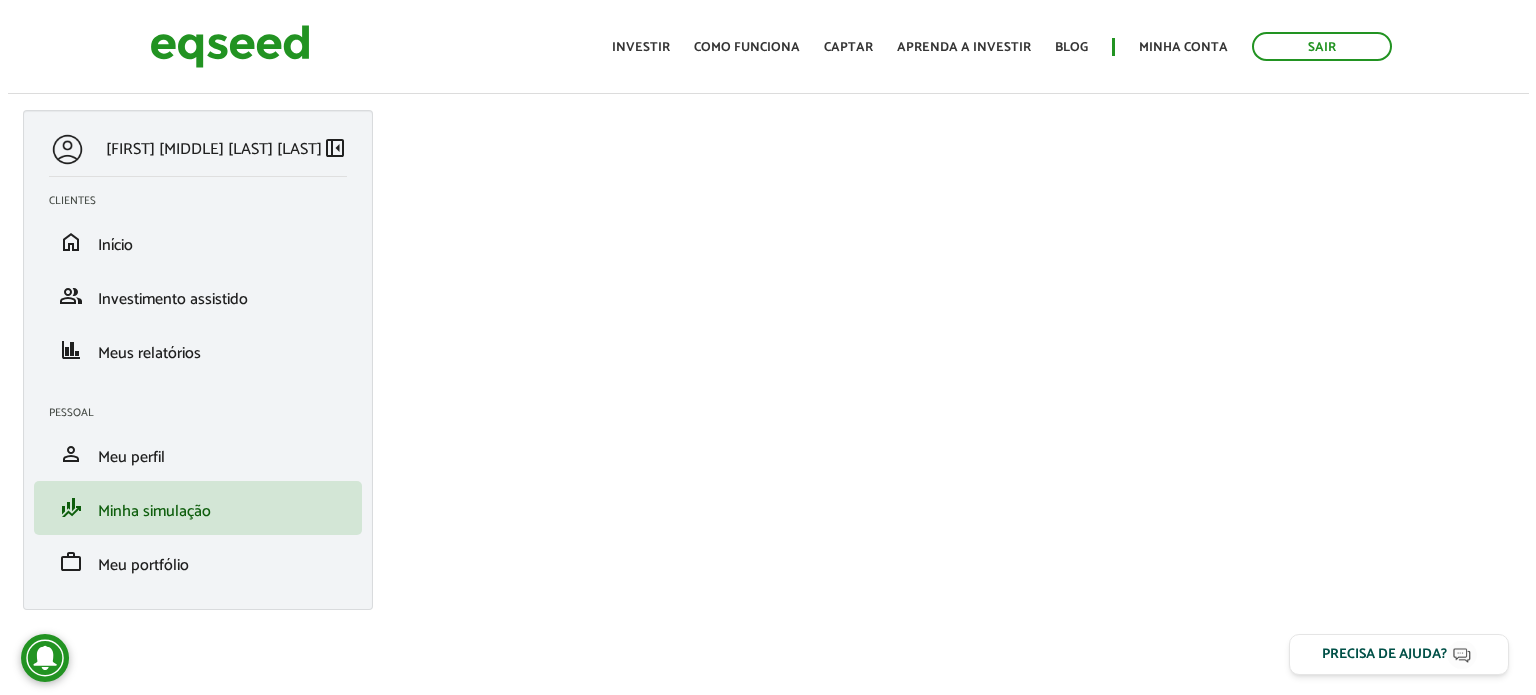 scroll, scrollTop: 0, scrollLeft: 0, axis: both 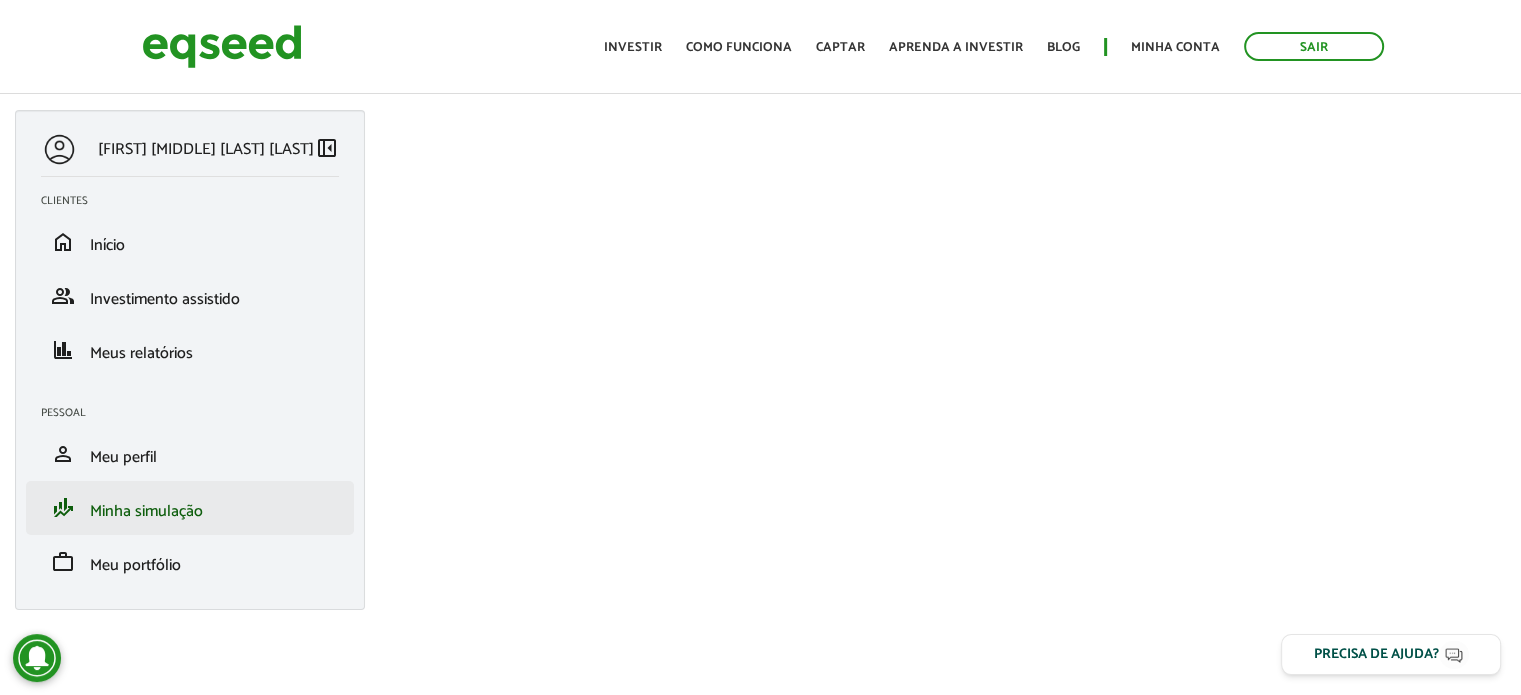 click on "finance_mode Minha simulação" at bounding box center [190, 508] 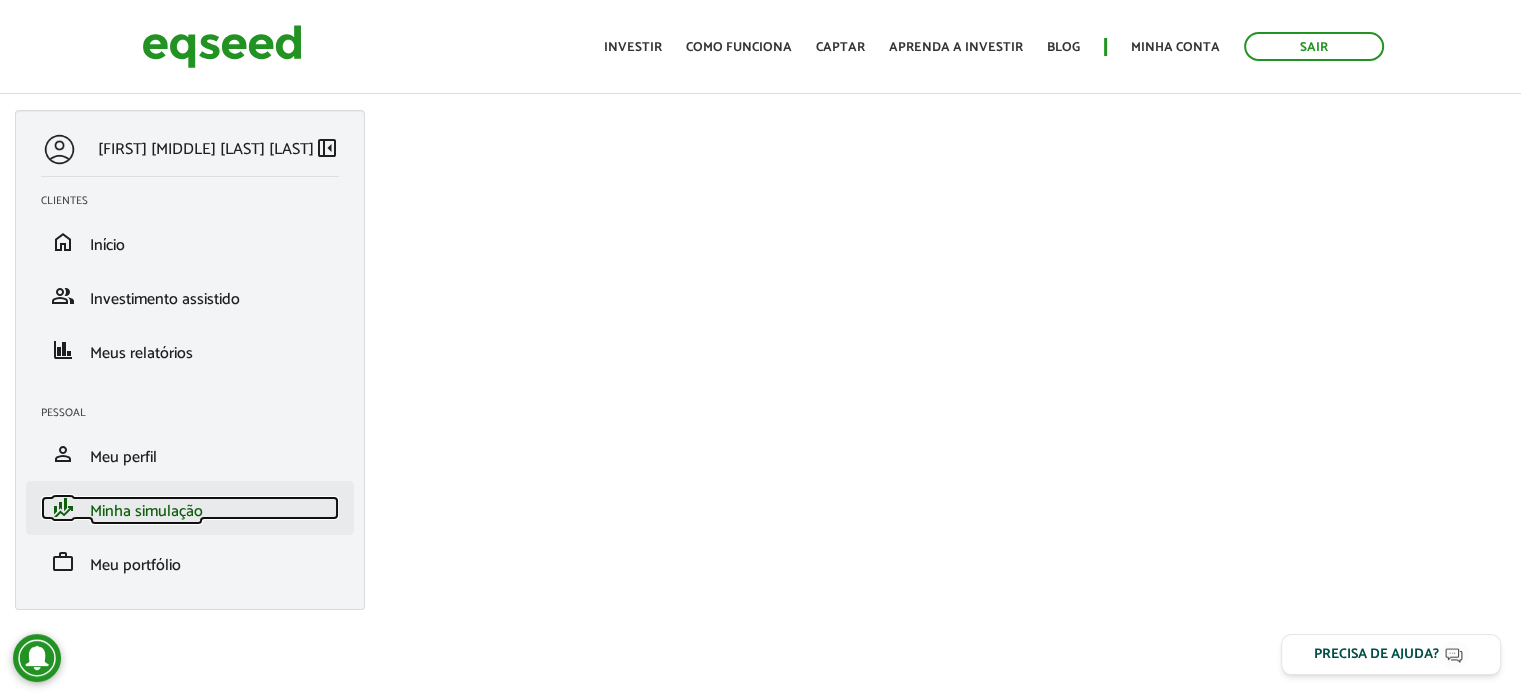 click on "Minha simulação" at bounding box center (146, 511) 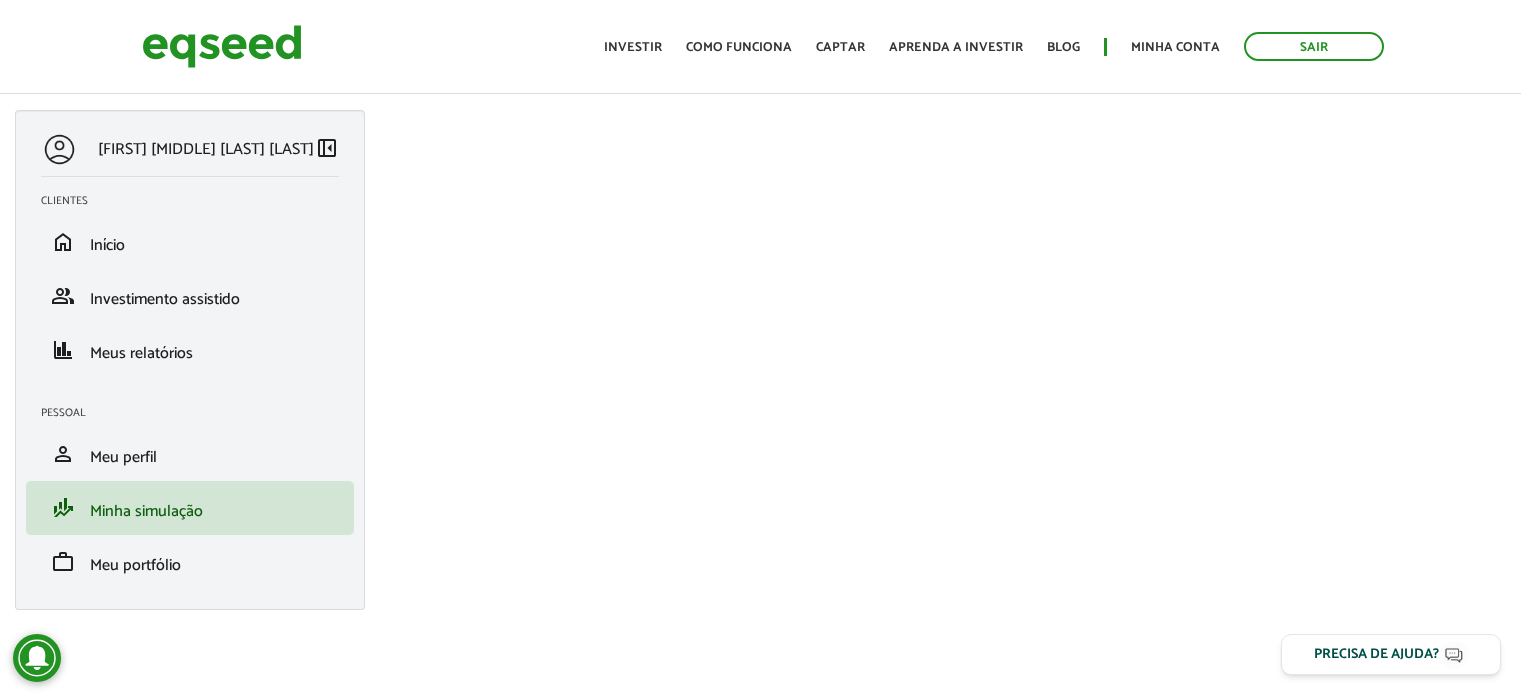 scroll, scrollTop: 0, scrollLeft: 0, axis: both 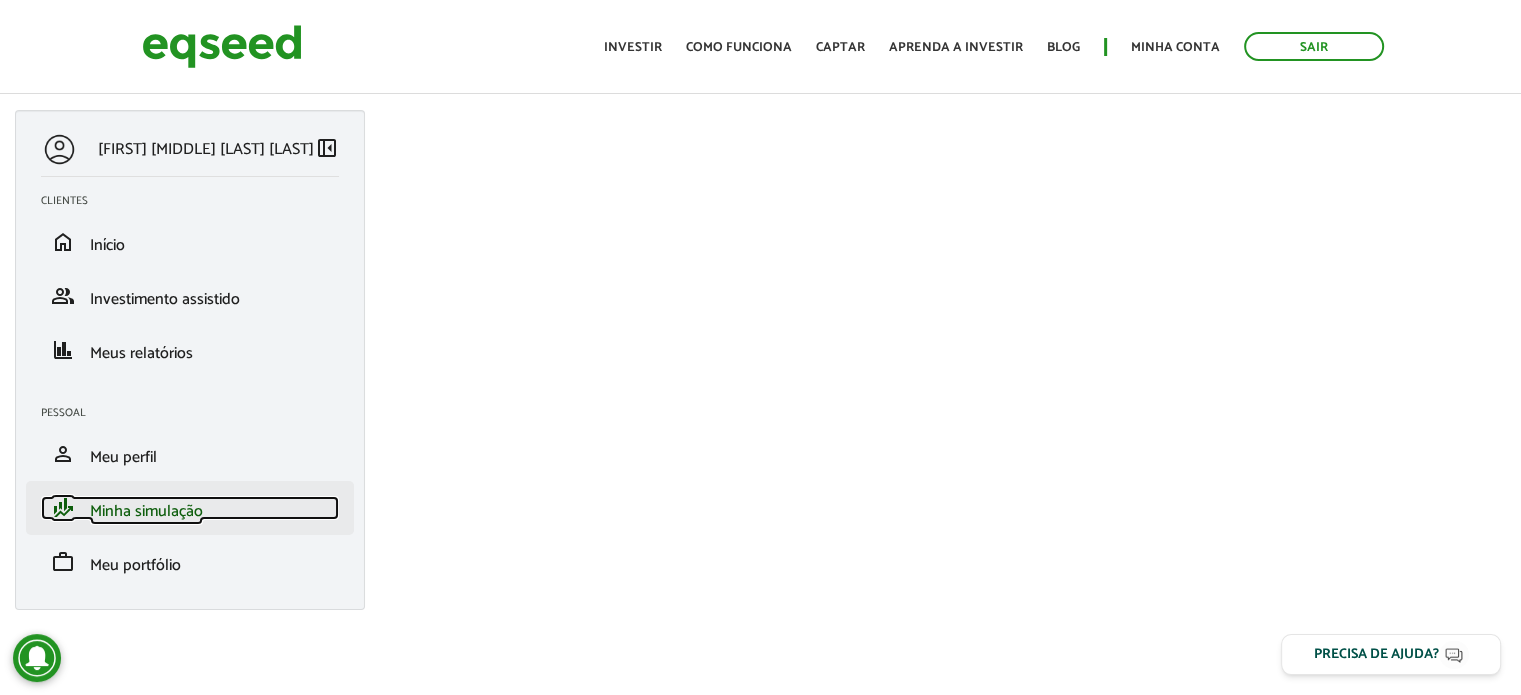 click on "Minha simulação" at bounding box center [146, 511] 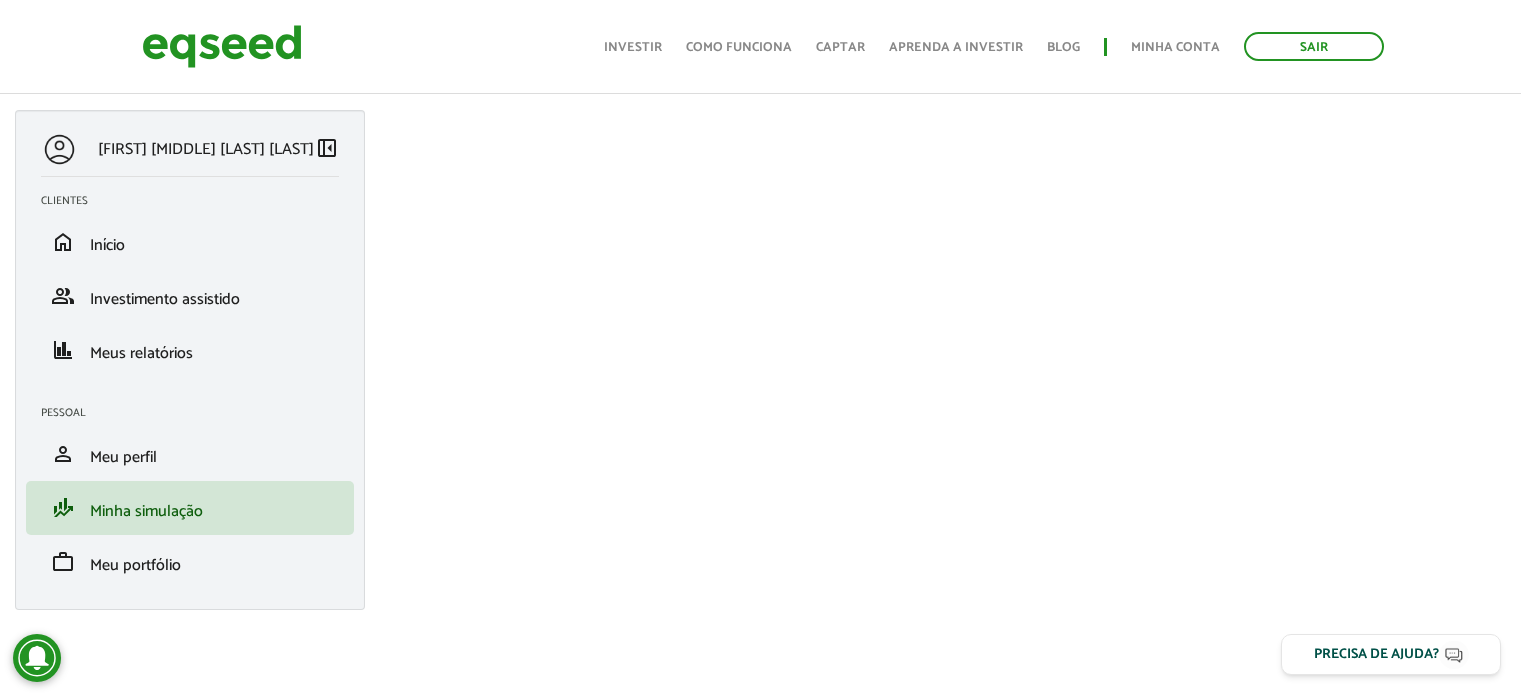 scroll, scrollTop: 154, scrollLeft: 0, axis: vertical 